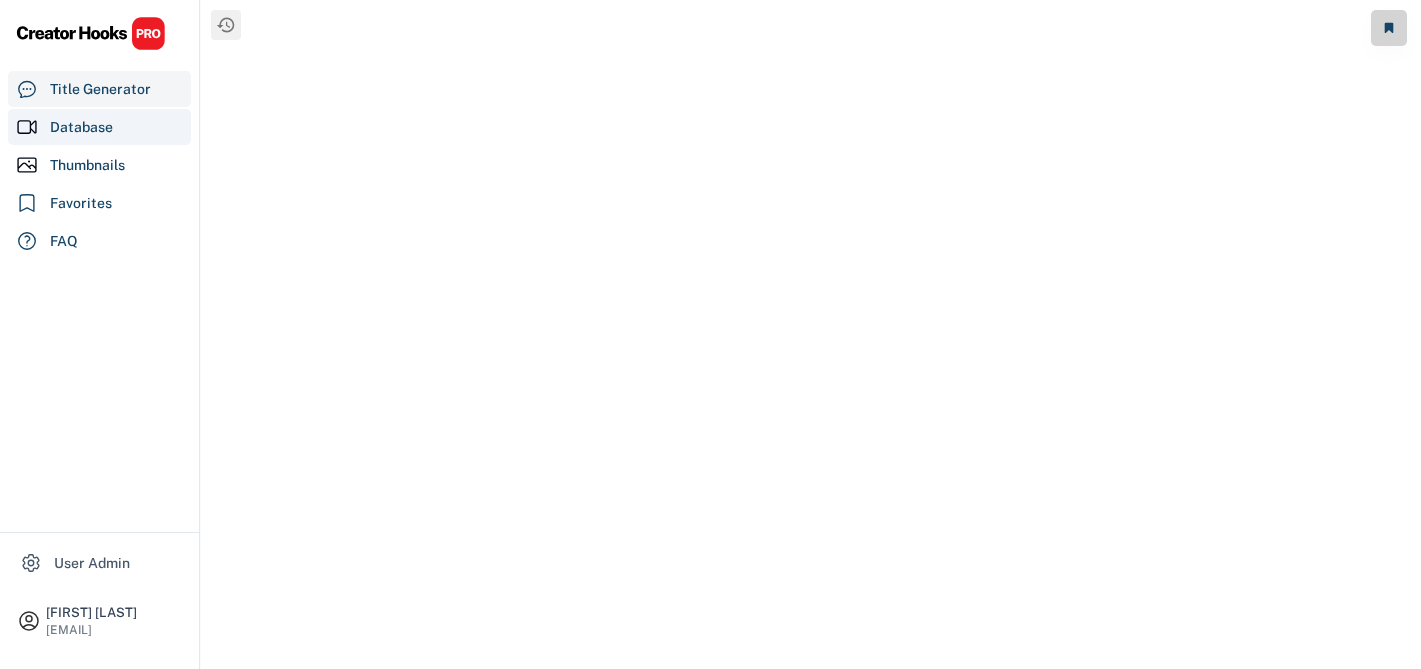 scroll, scrollTop: 0, scrollLeft: 0, axis: both 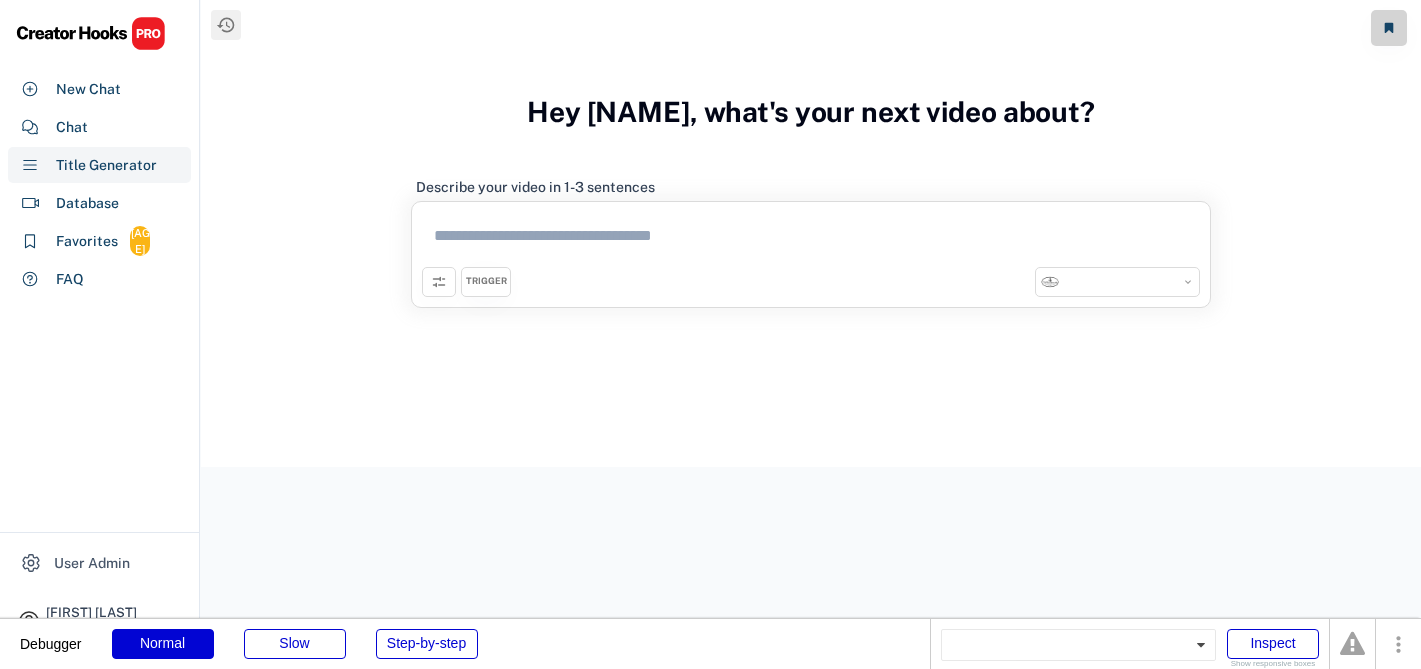 select on "**********" 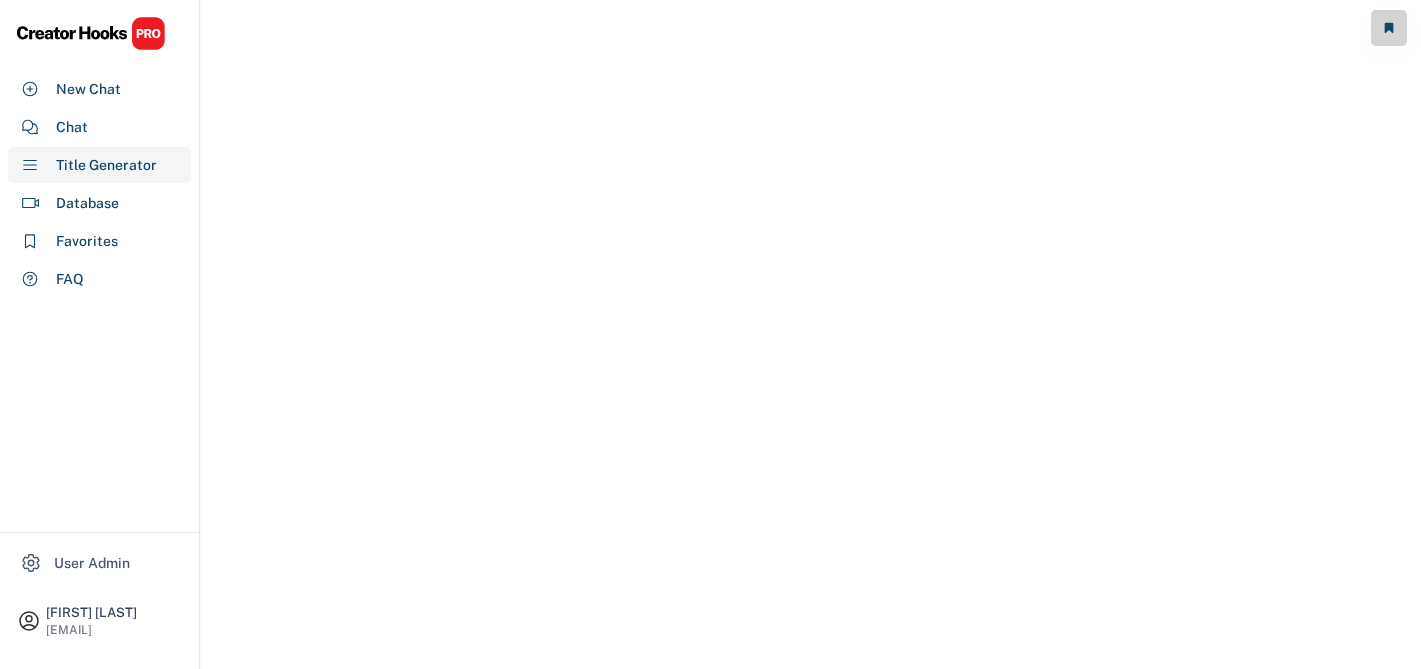 scroll, scrollTop: 0, scrollLeft: 0, axis: both 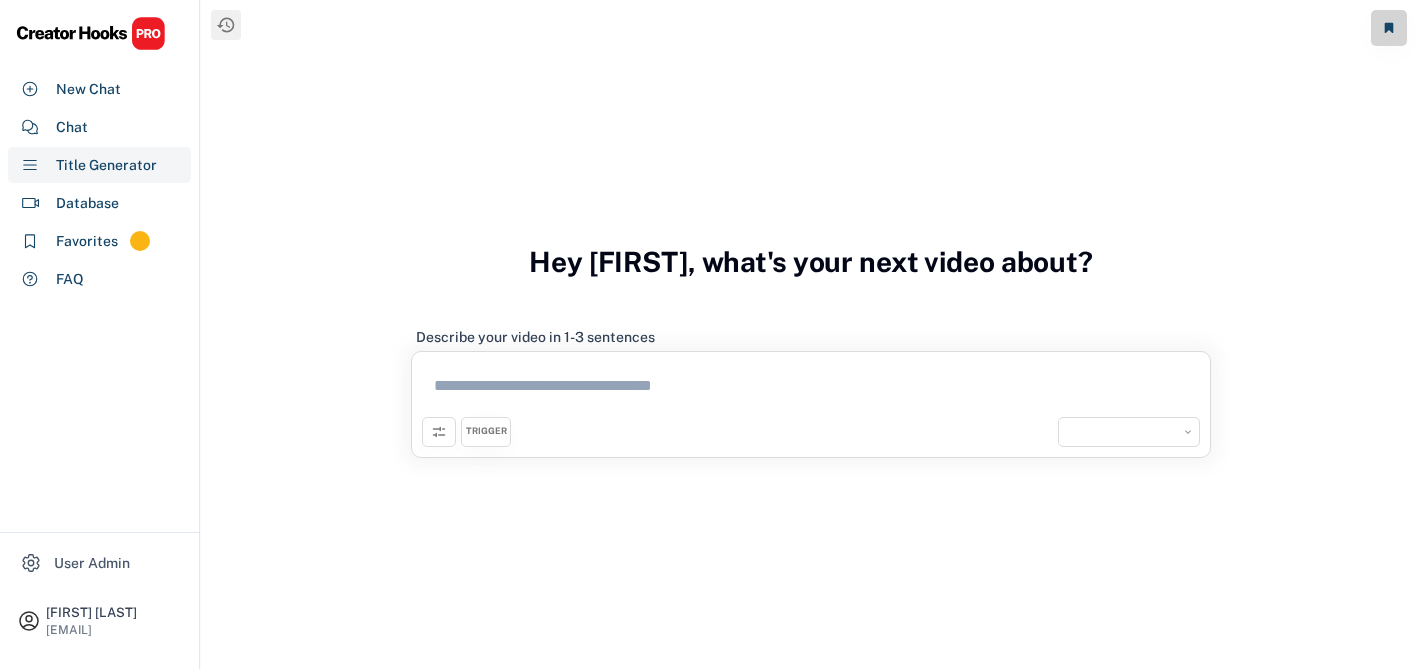 select on "**********" 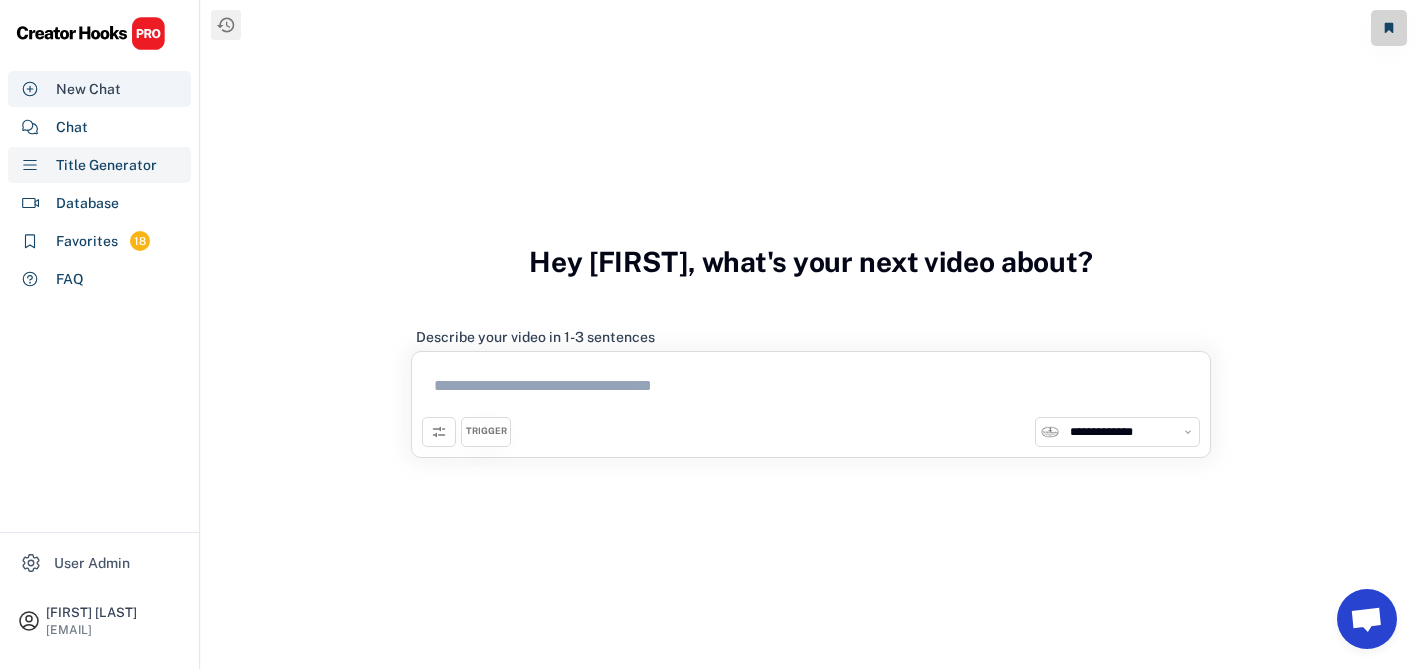 click on "New Chat" at bounding box center (88, 89) 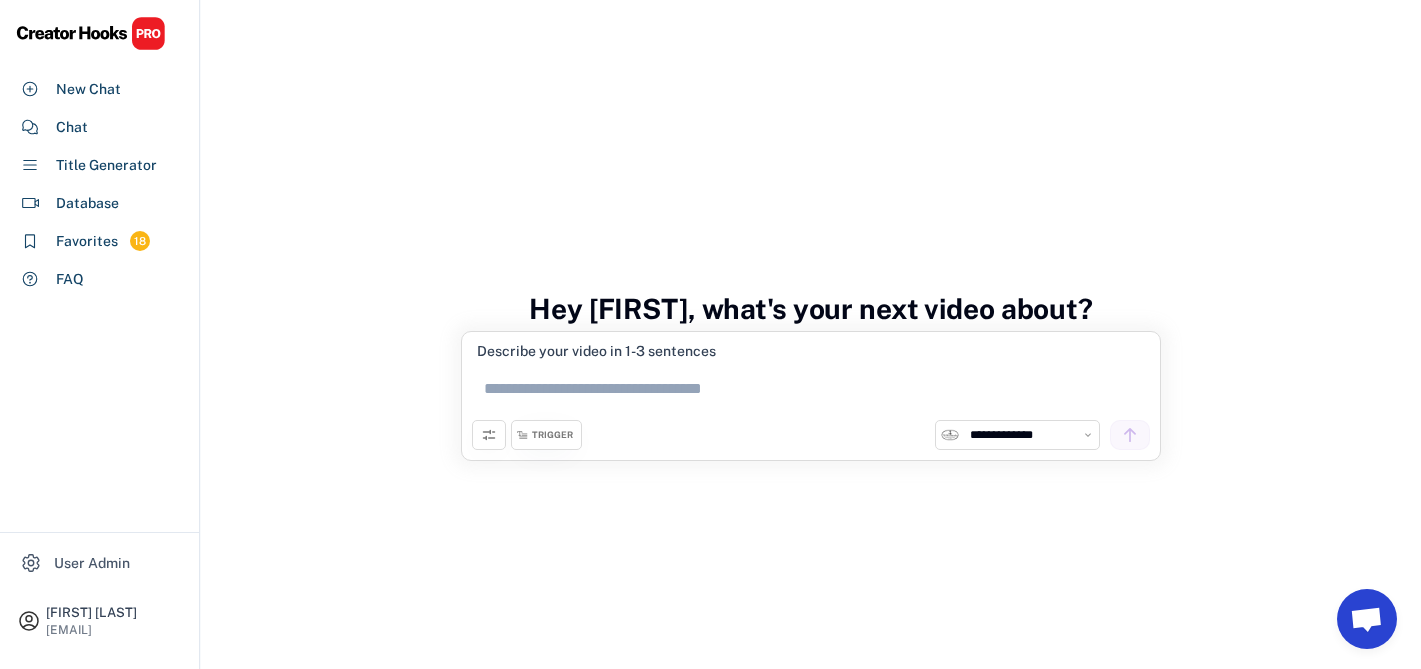 click on "Hey [NAME], what's your next video about?" at bounding box center (811, 309) 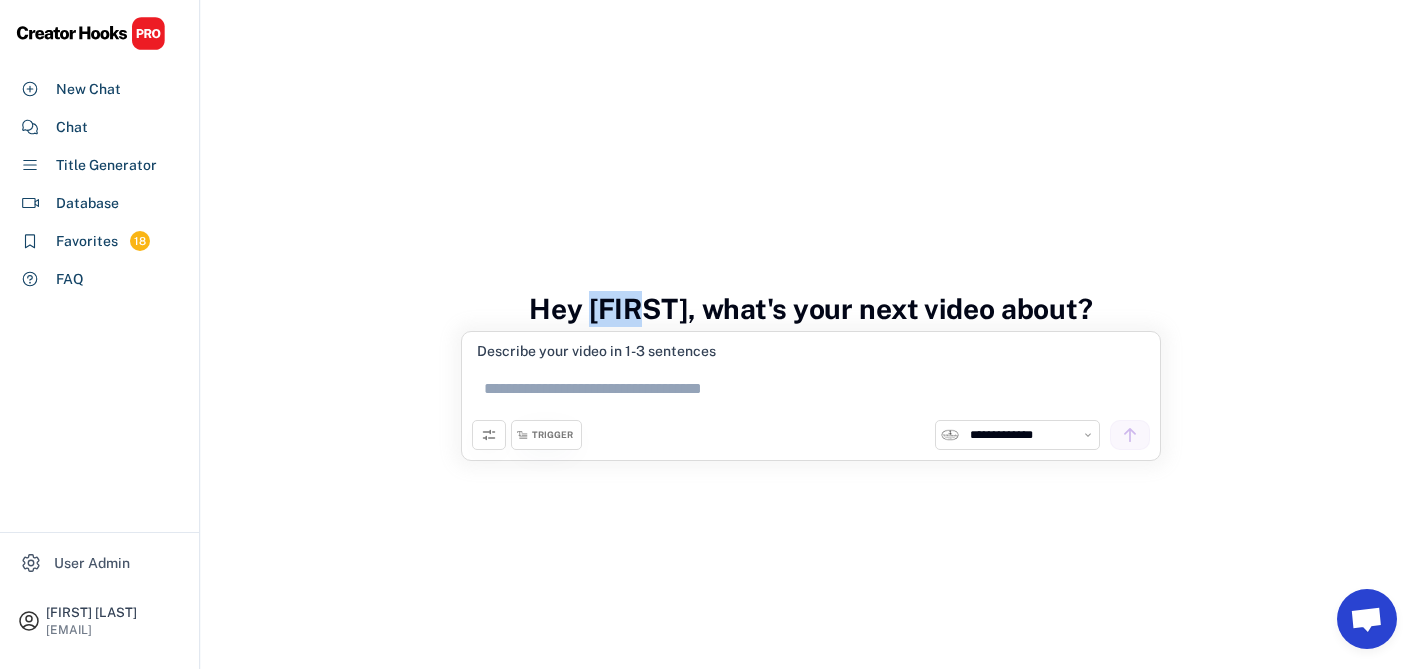 click on "Hey [NAME], what's your next video about?" at bounding box center (811, 309) 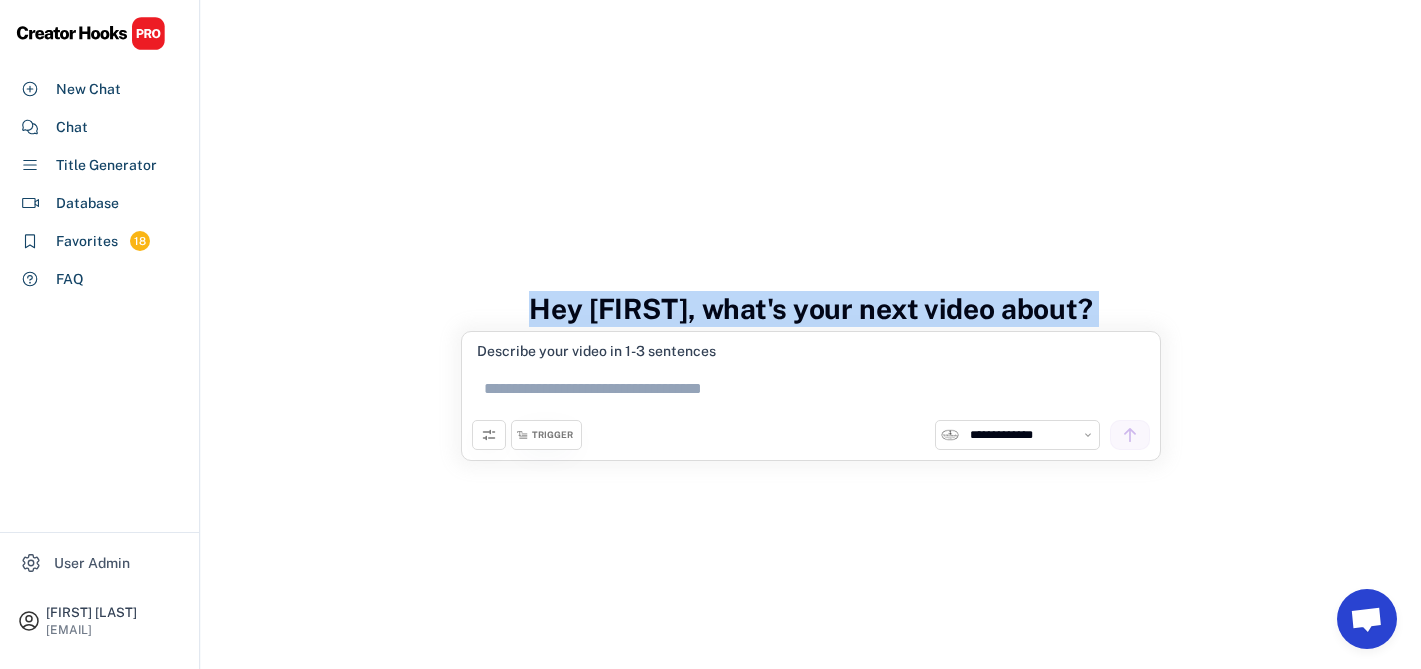 click on "Hey [NAME], what's your next video about?" at bounding box center (811, 309) 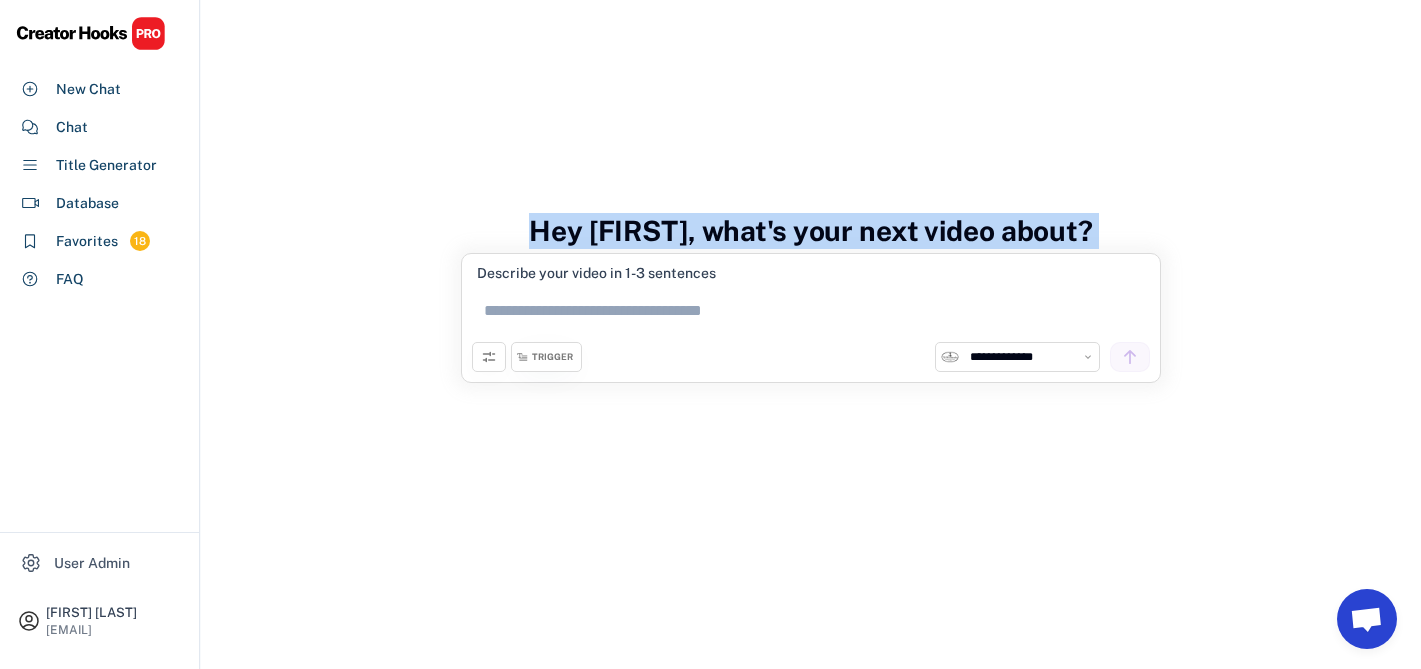 scroll, scrollTop: 98, scrollLeft: 0, axis: vertical 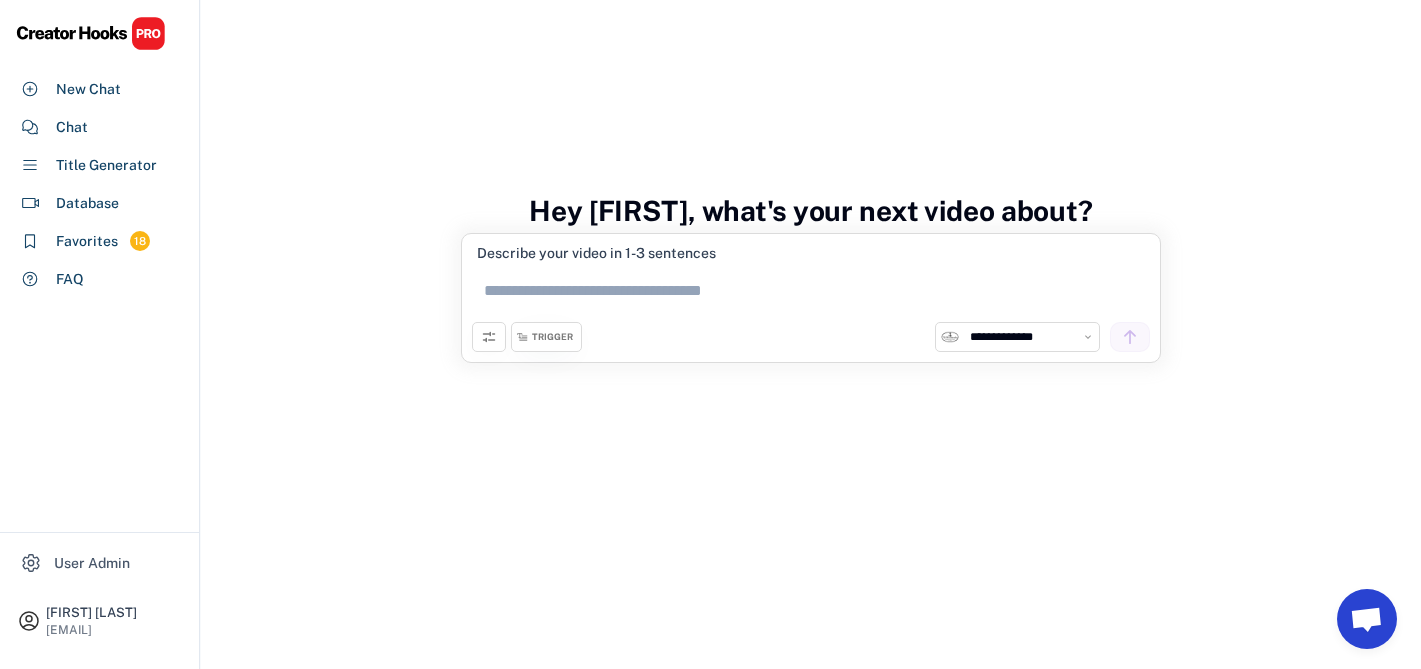 click on "Hey [NAME], what's your next video about?" at bounding box center [811, 211] 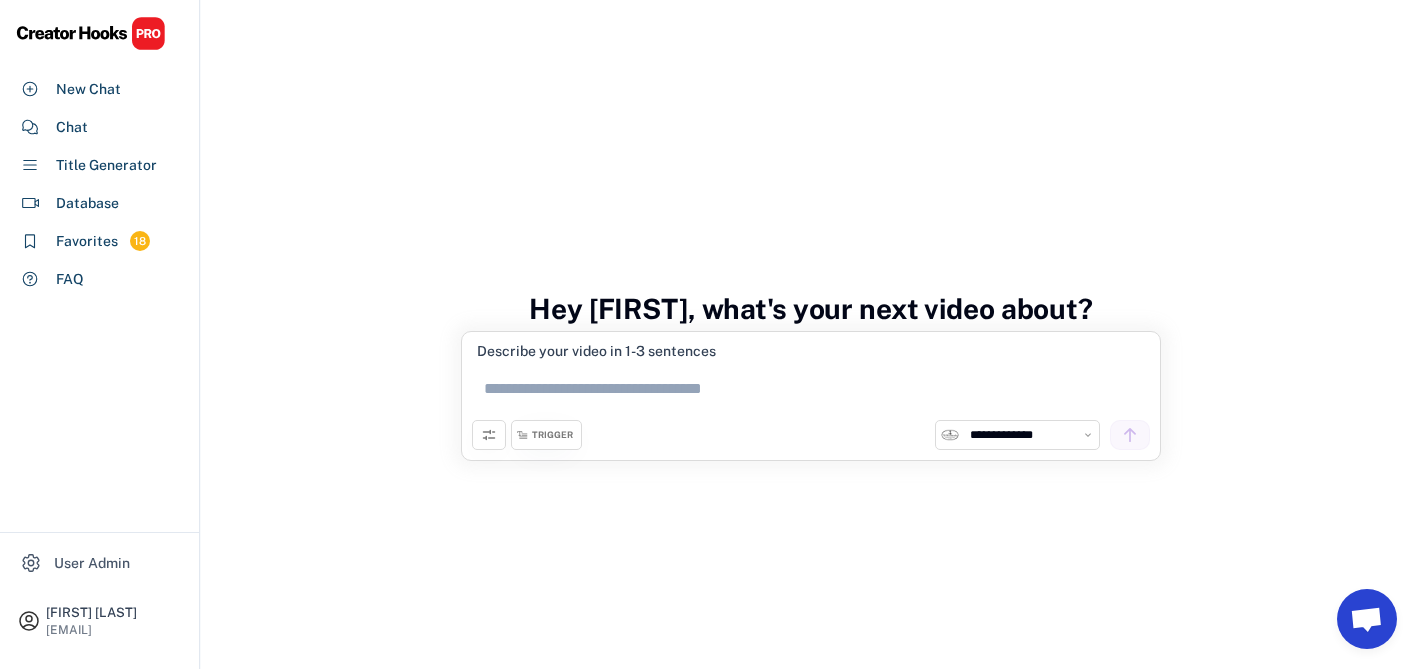click at bounding box center [811, 392] 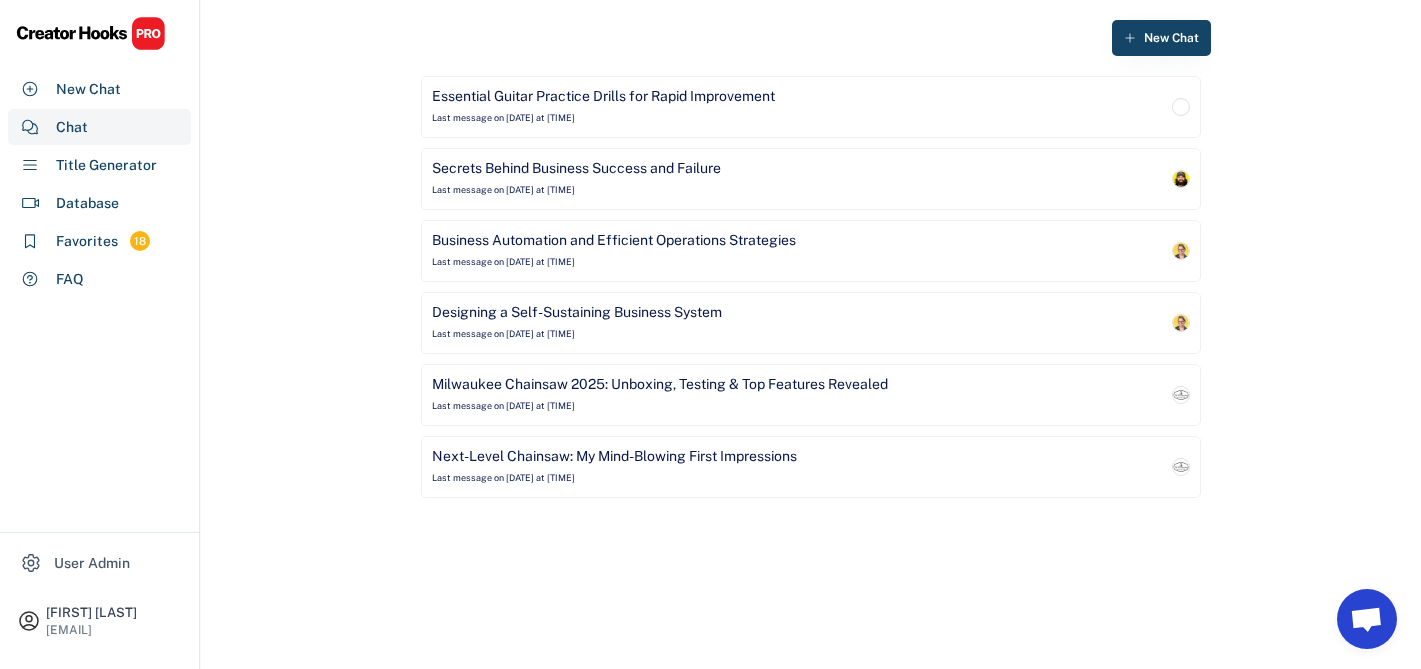 click on "New Chat Essential Guitar Practice Drills for Rapid Improvement Last message on Aug 5, 2025 at 9:11 am Secrets Behind Business Success and Failure Last message on Aug 5, 2025 at 9:07 am Business Automation and Efficient Operations Strategies Last message on Aug 4, 2025 at 2:34 pm Designing a Self-Sustaining Business System Last message on Aug 1, 2025 at 2:42 pm Milwaukee Chainsaw 2025: Unboxing, Testing & Top Features Revealed Last message on Aug 1, 2025 at 1:29 pm Next-Level Chainsaw: My Mind-Blowing First Impressions Last message on Aug 1, 2025 at 12:19 pm" at bounding box center [811, 264] 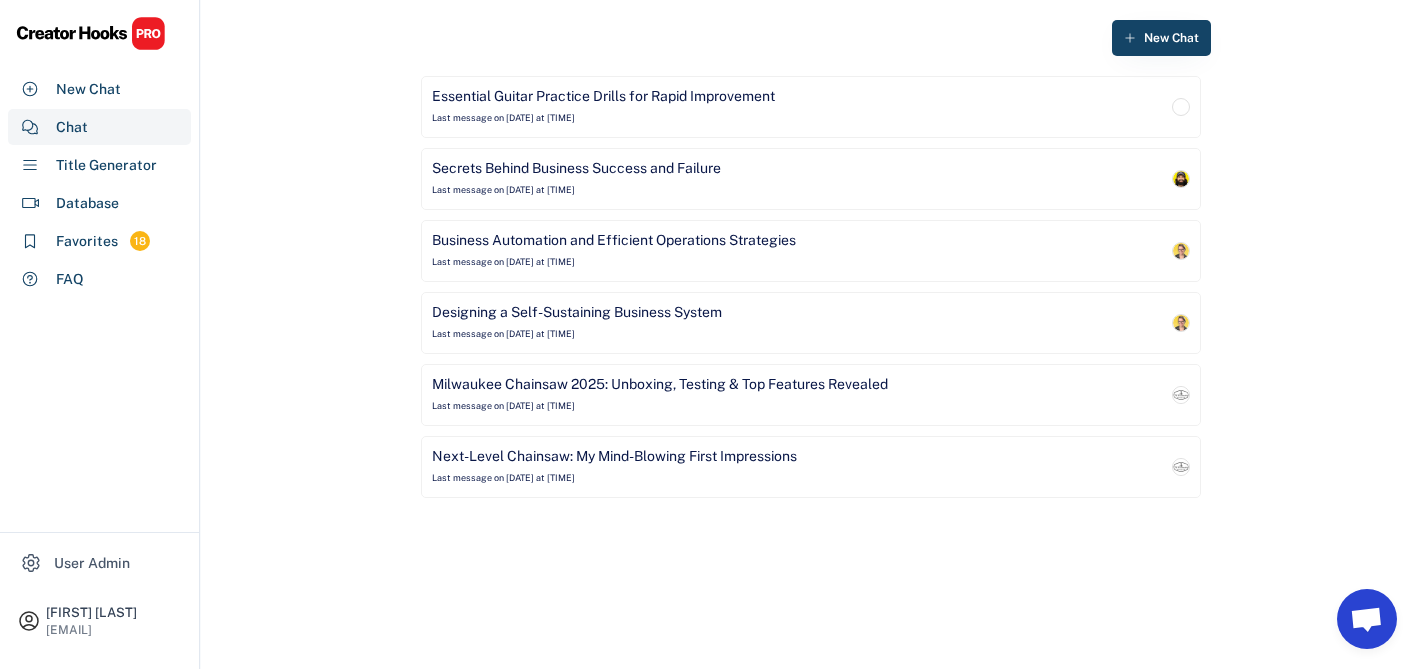 click on "Essential Guitar Practice Drills for Rapid Improvement" at bounding box center [603, 97] 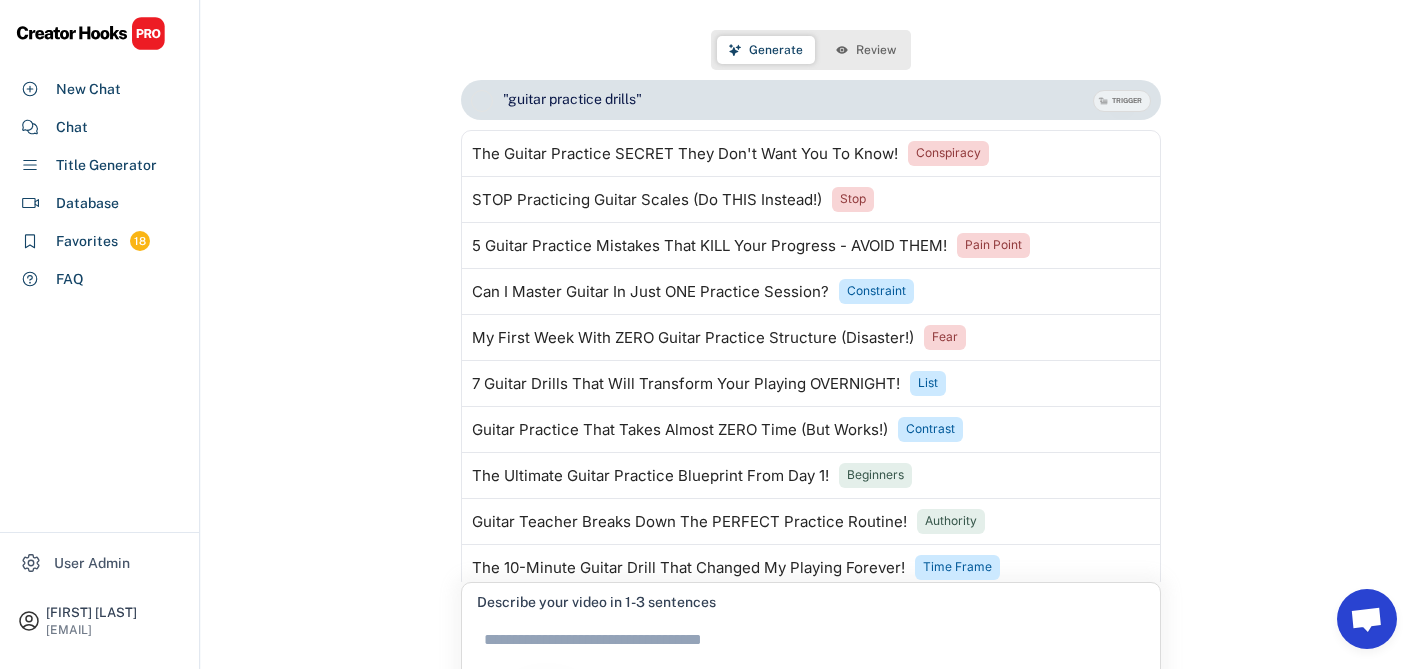 scroll, scrollTop: 620, scrollLeft: 0, axis: vertical 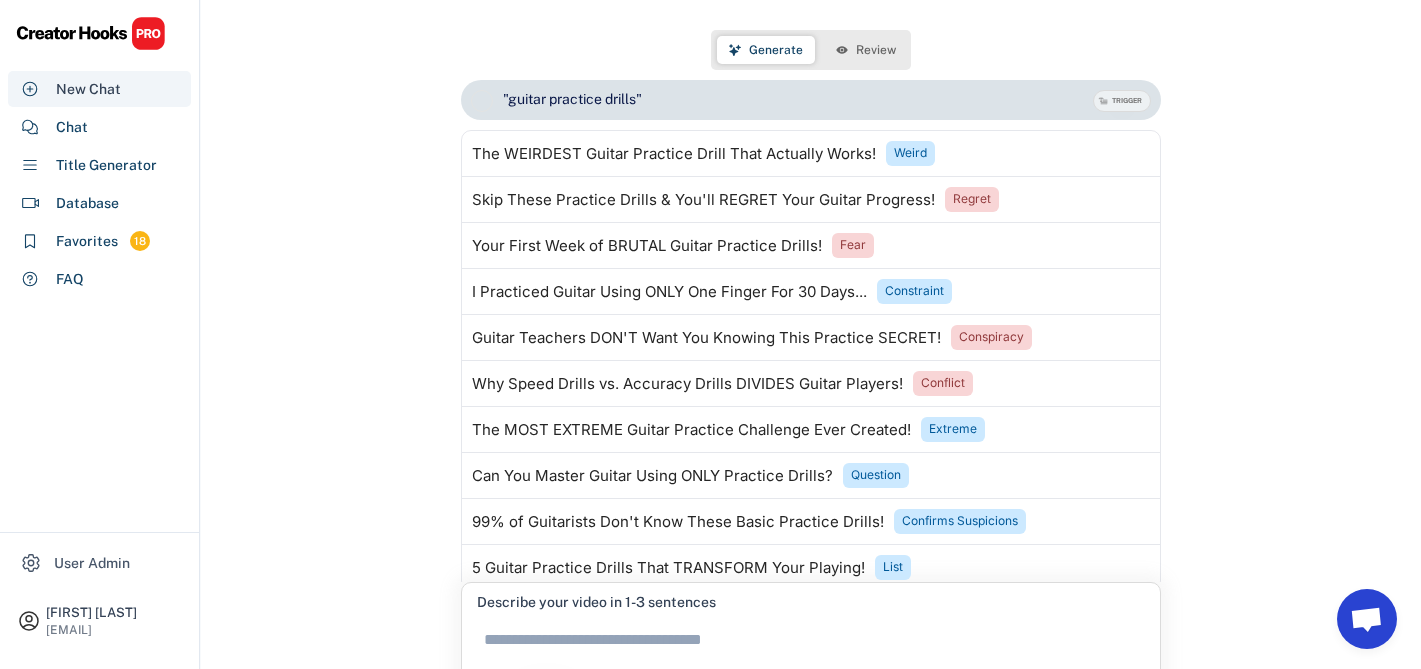 click on "New Chat" at bounding box center [88, 89] 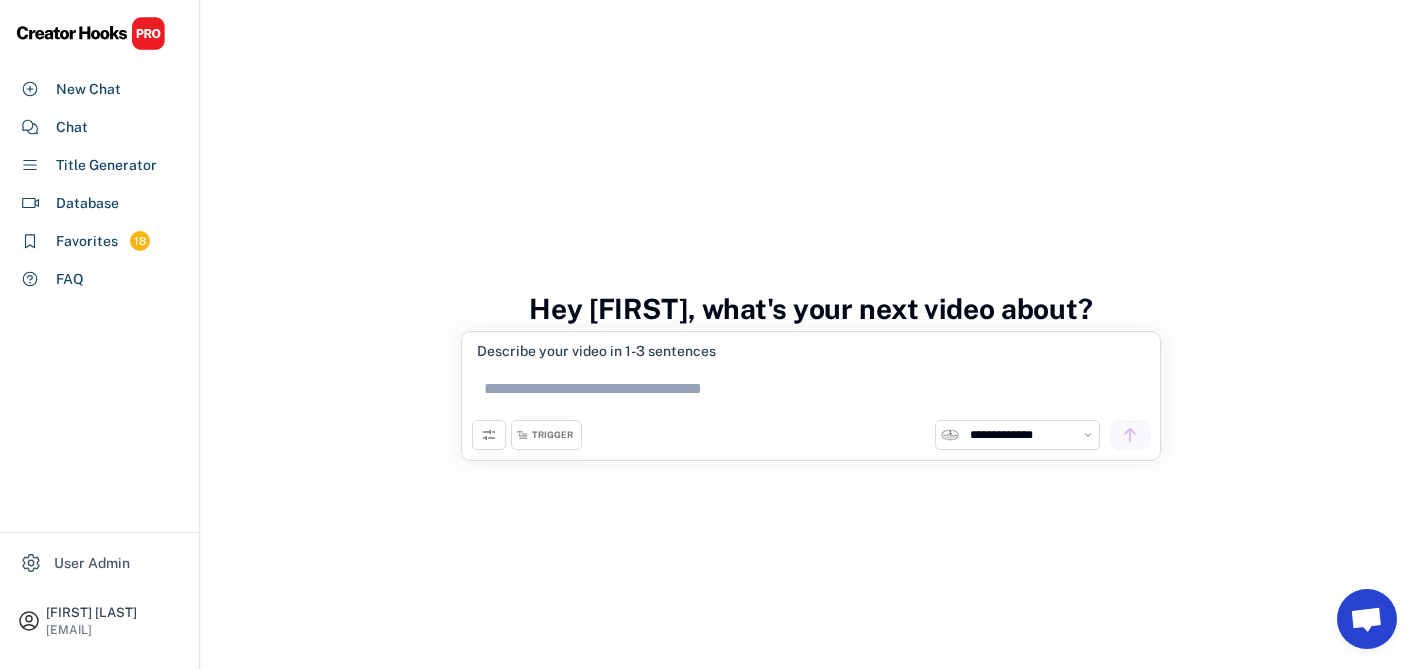 click on "Hey [NAME], what's your next video about?" at bounding box center (811, 309) 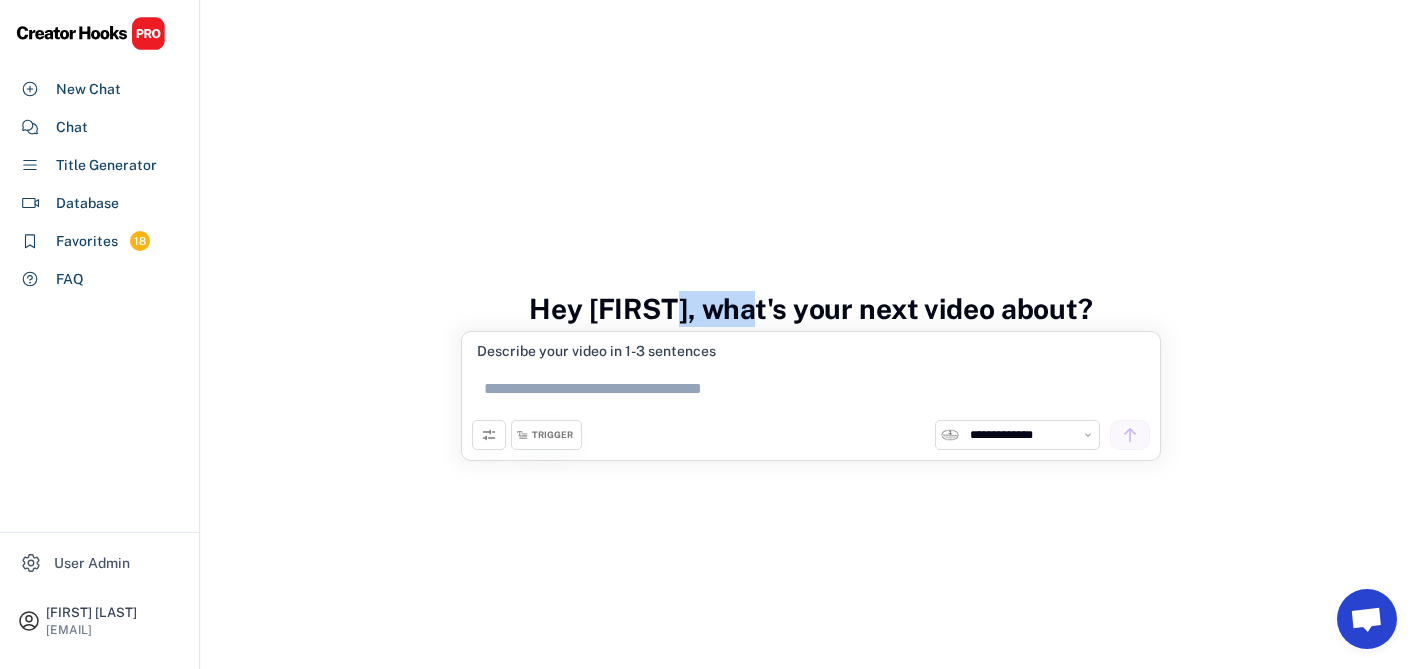 click on "Hey [NAME], what's your next video about?" at bounding box center (811, 309) 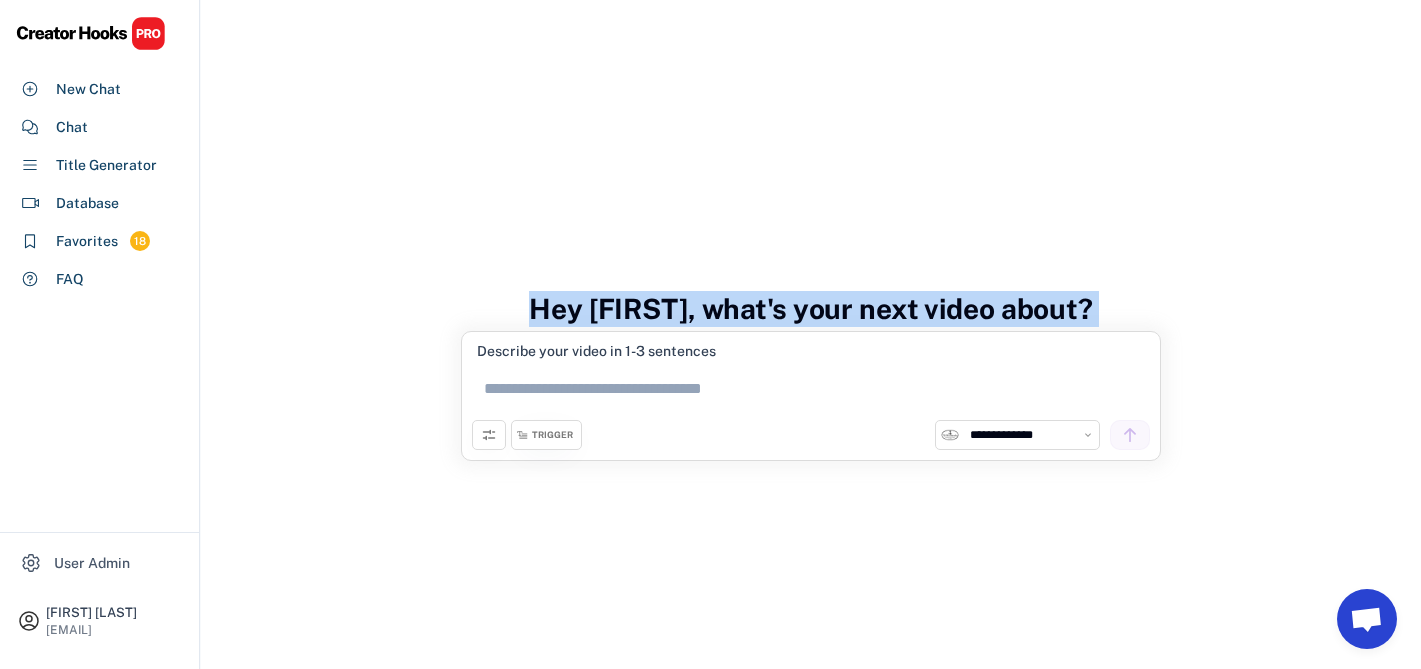 click on "Hey [NAME], what's your next video about?" at bounding box center (811, 309) 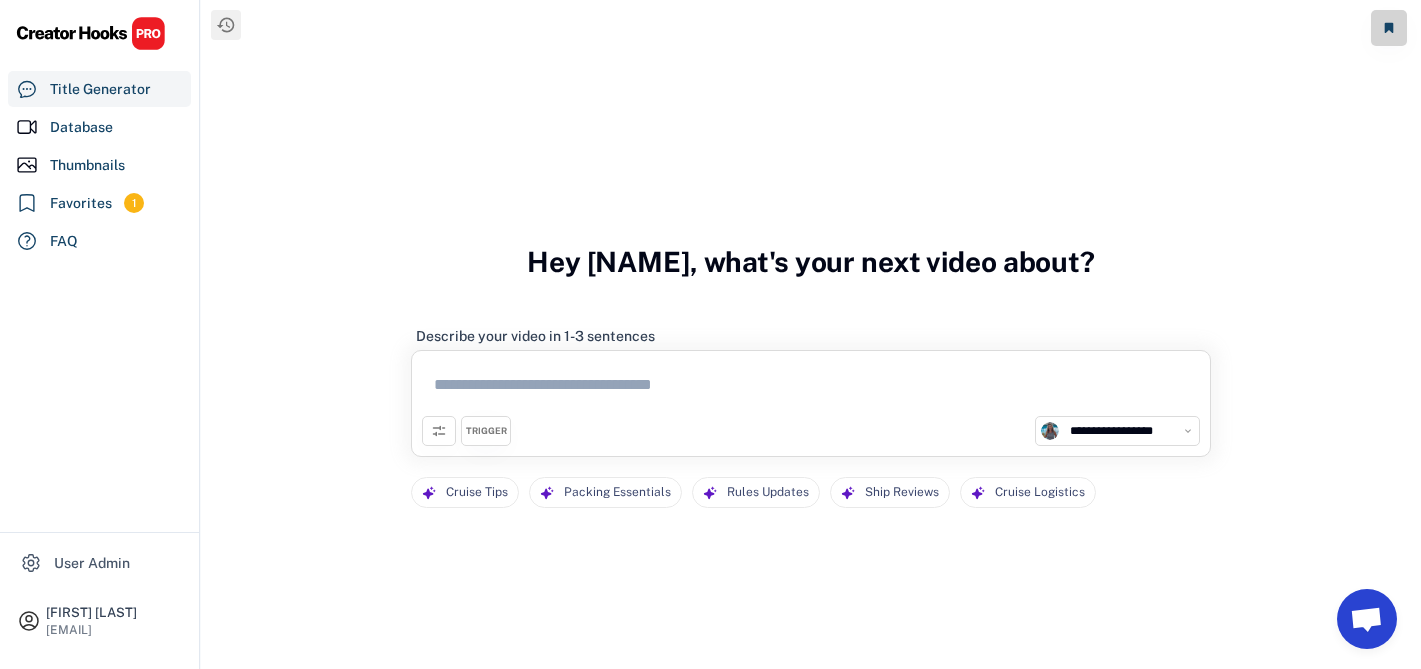 select on "**********" 